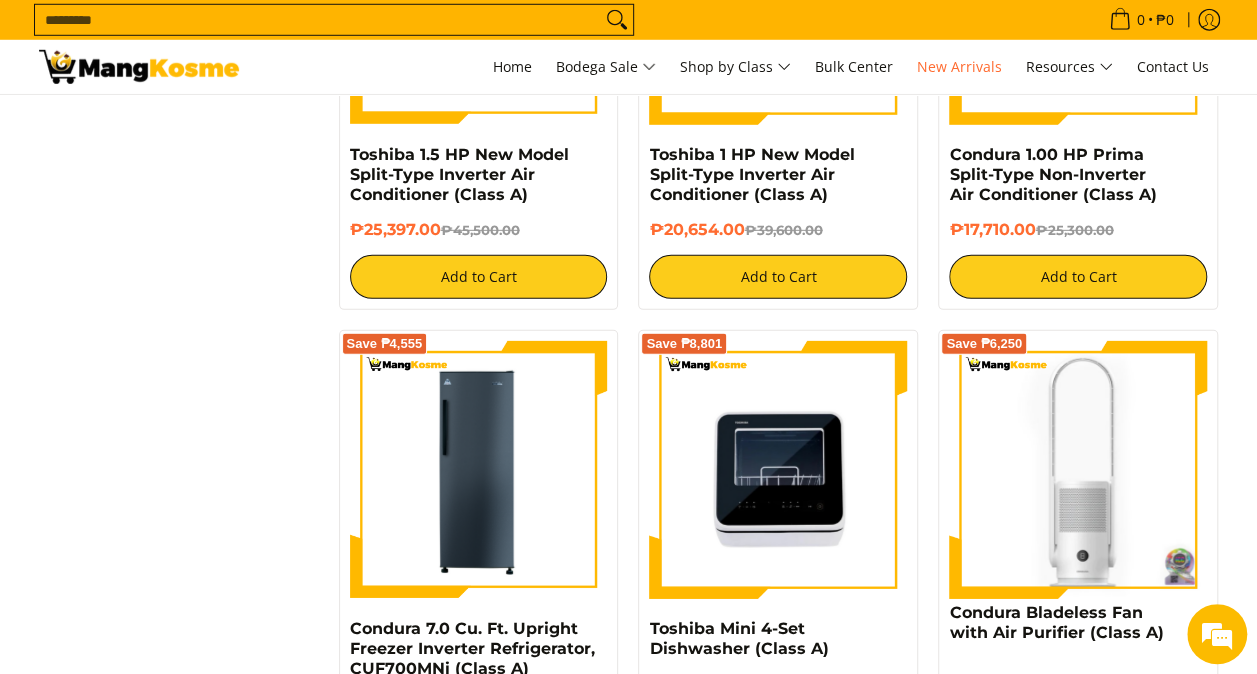 scroll, scrollTop: 0, scrollLeft: 0, axis: both 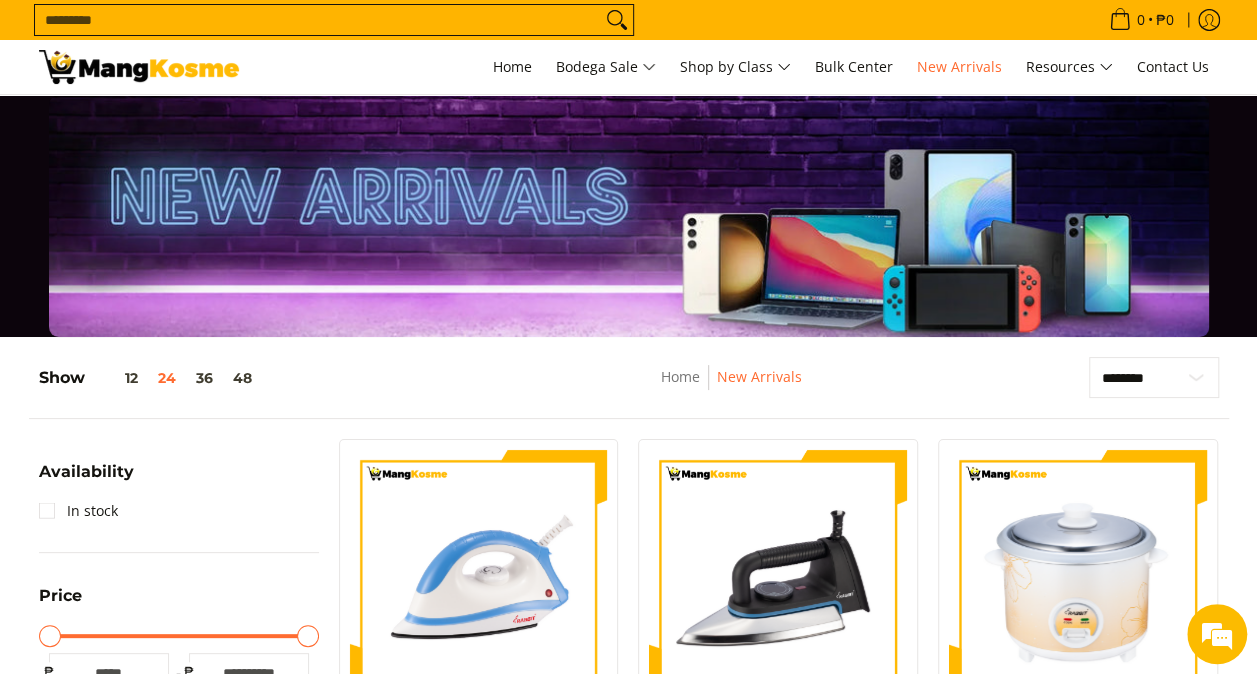 click 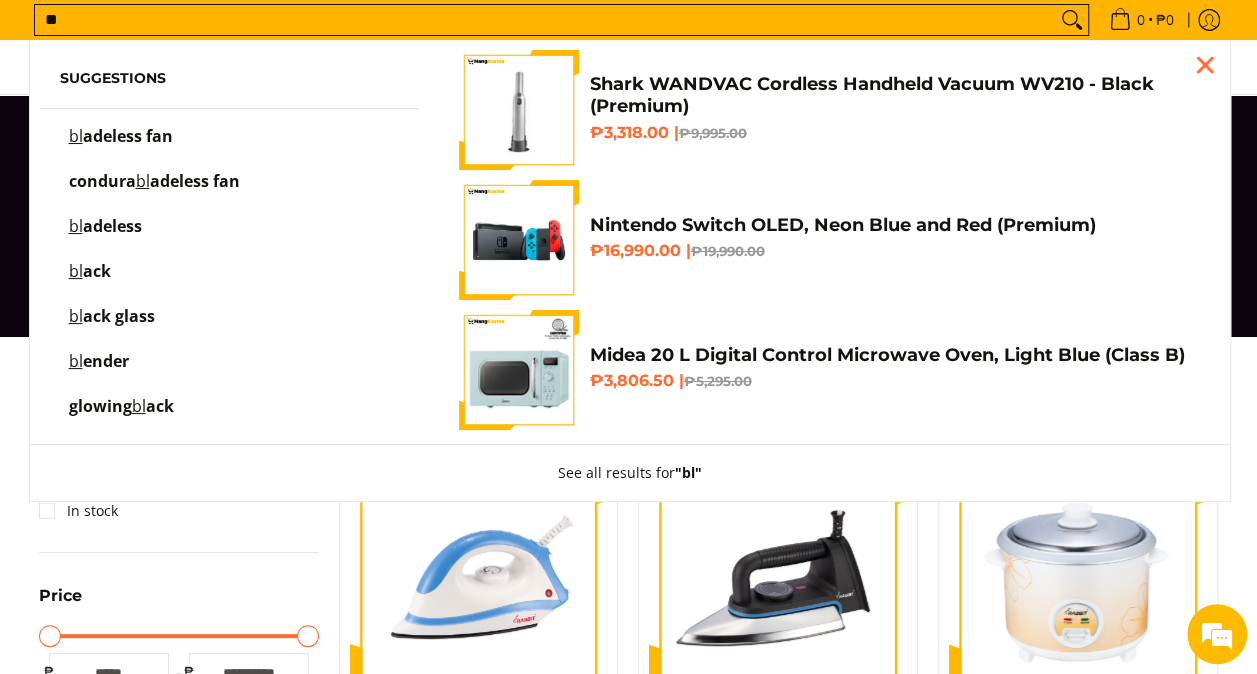 type on "**" 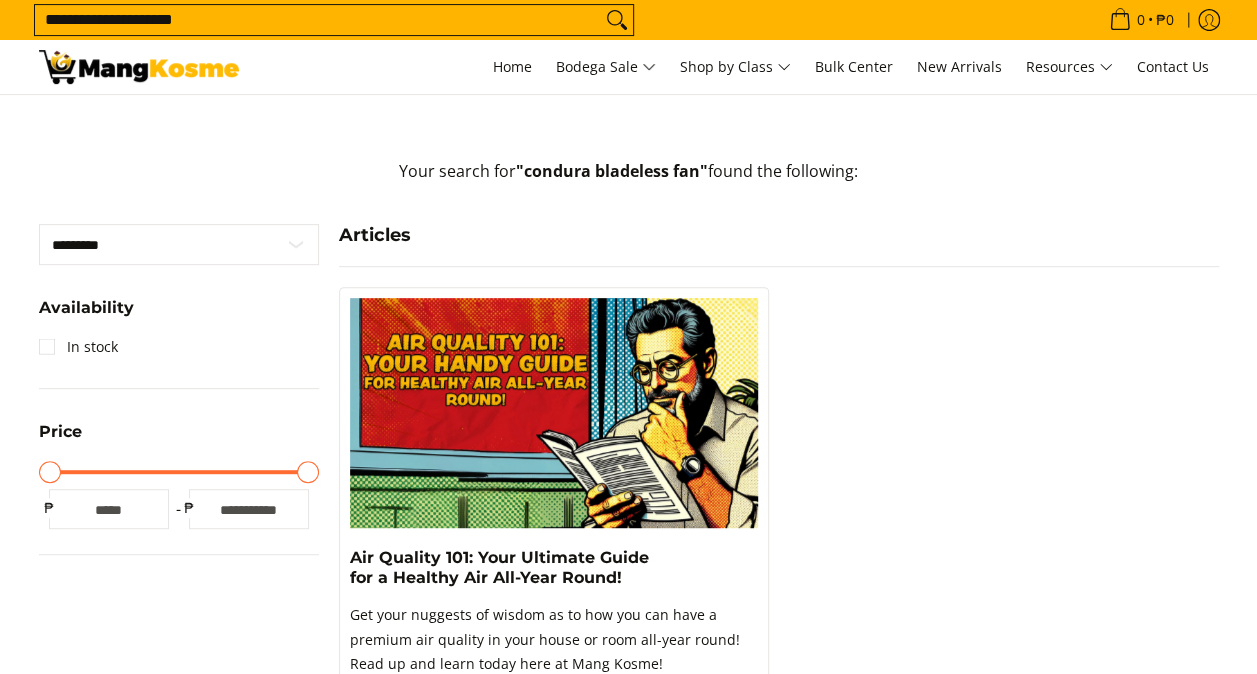 scroll, scrollTop: 0, scrollLeft: 0, axis: both 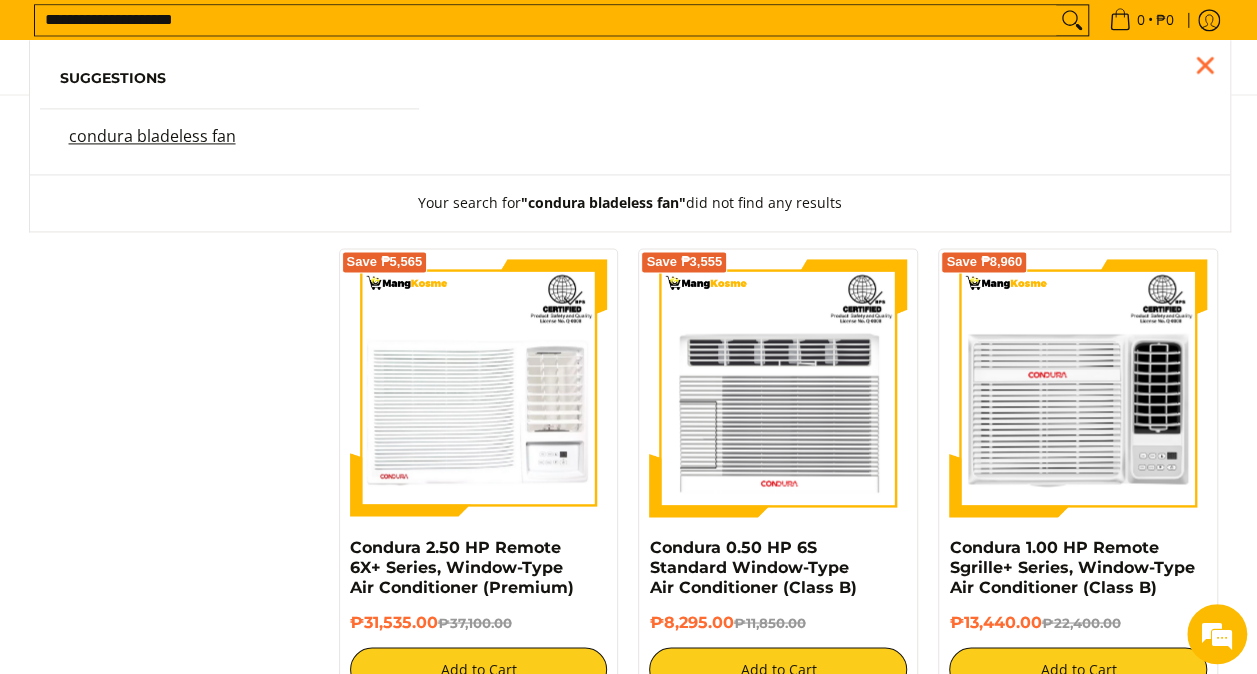 drag, startPoint x: 176, startPoint y: 15, endPoint x: -4, endPoint y: 8, distance: 180.13606 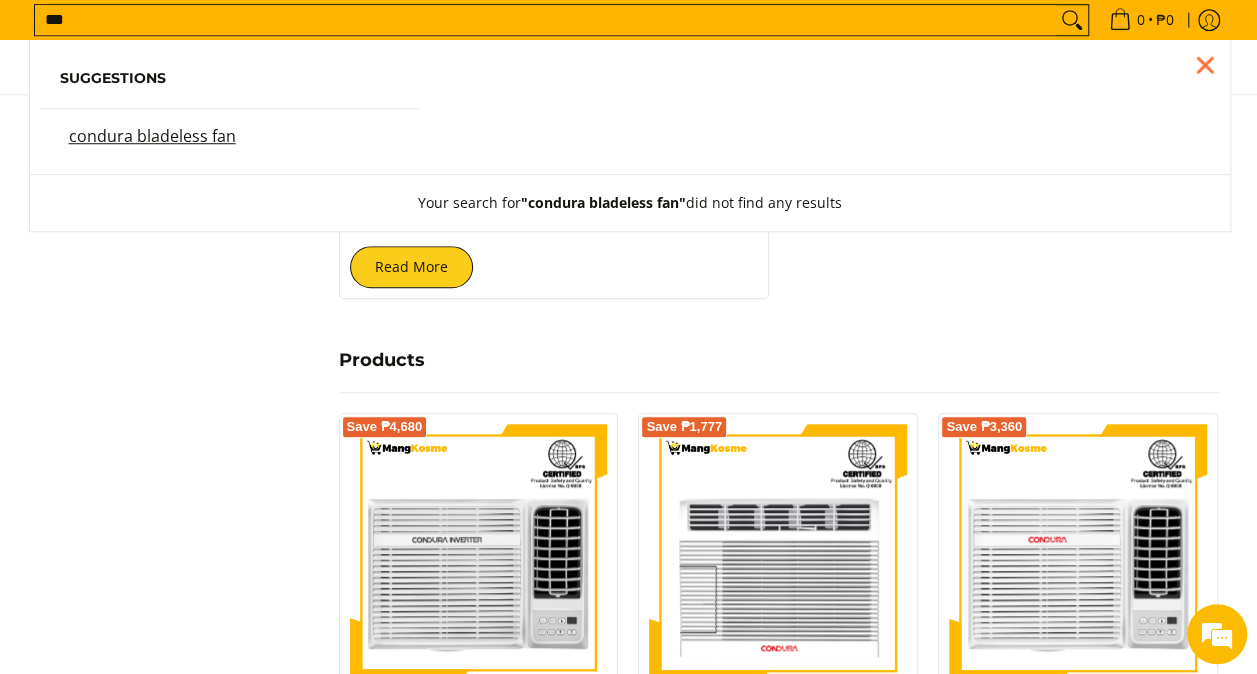 scroll, scrollTop: 708, scrollLeft: 0, axis: vertical 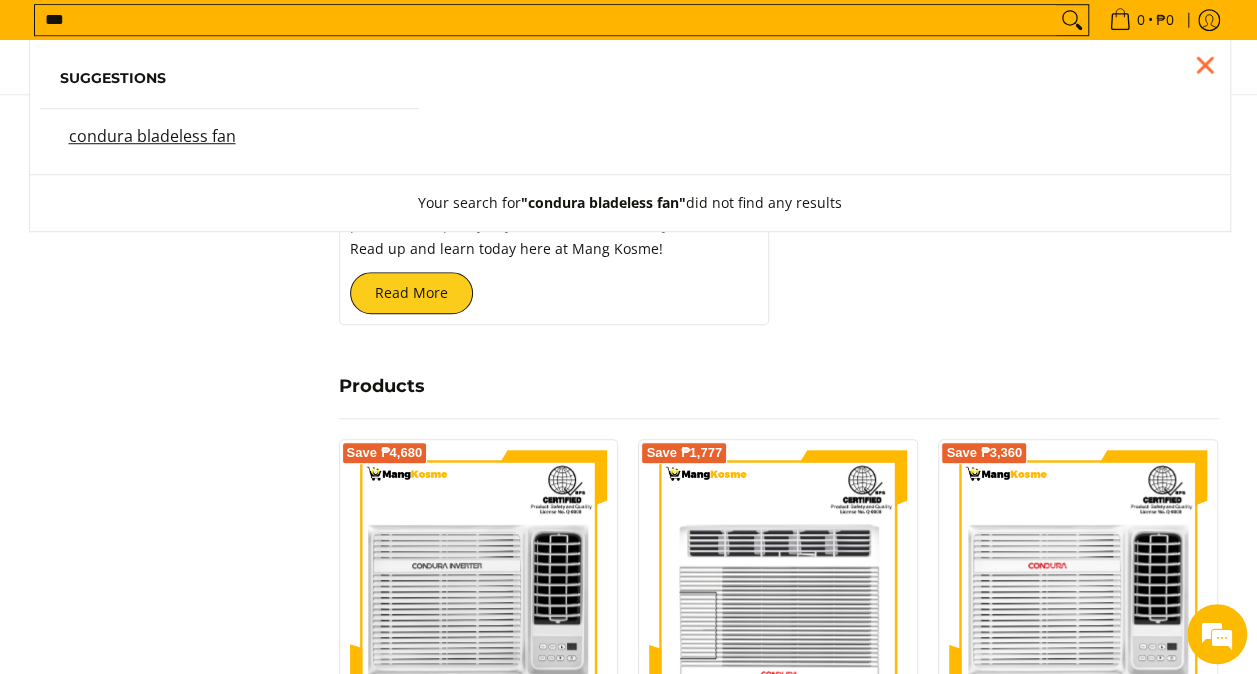 type on "***" 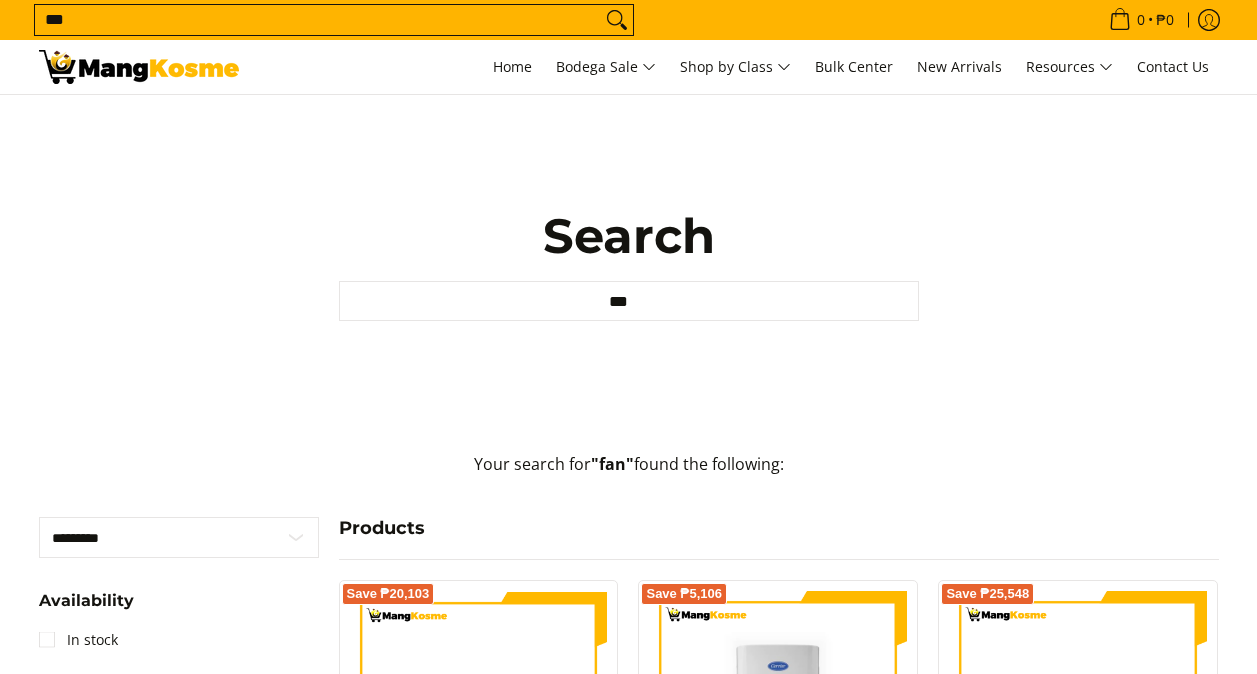 scroll, scrollTop: 300, scrollLeft: 0, axis: vertical 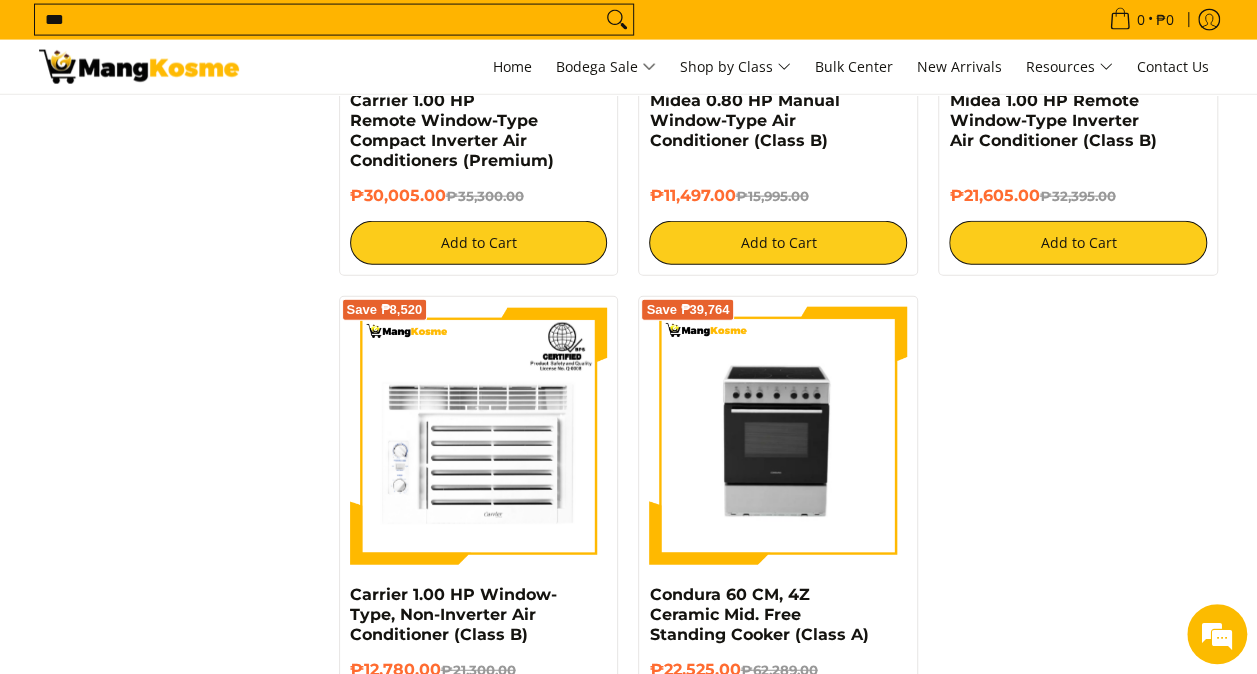 click at bounding box center (139, 67) 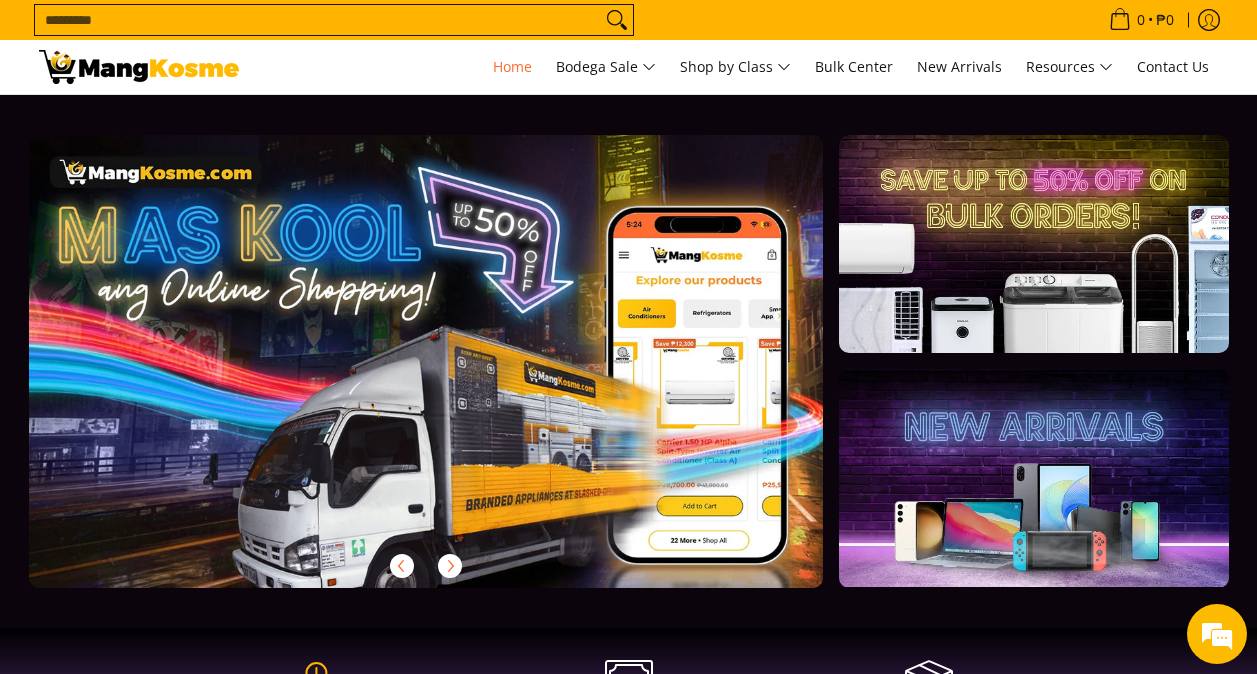 scroll, scrollTop: 0, scrollLeft: 0, axis: both 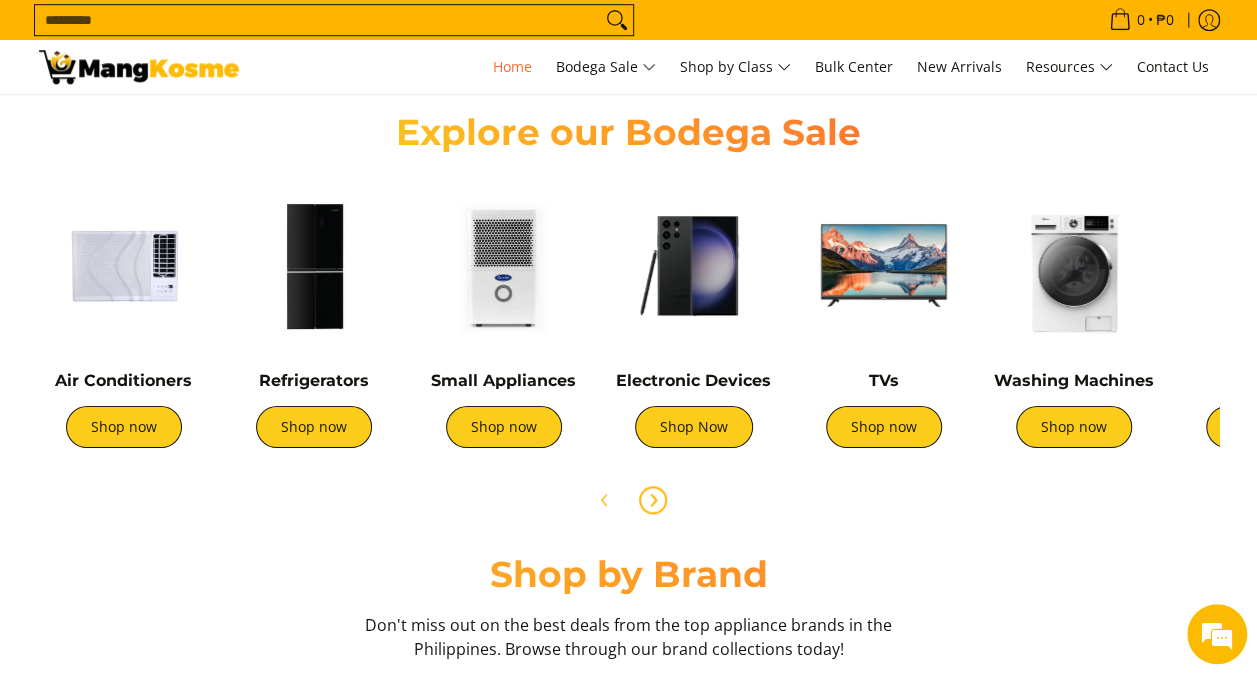 click 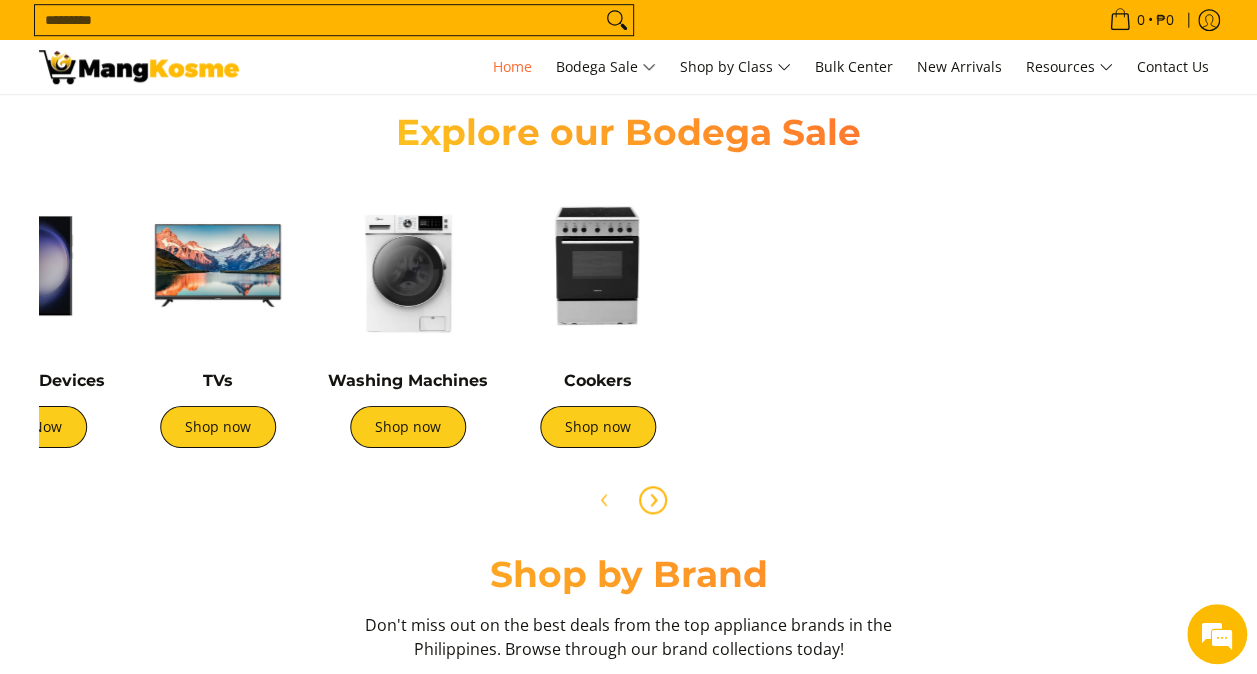 scroll, scrollTop: 0, scrollLeft: 666, axis: horizontal 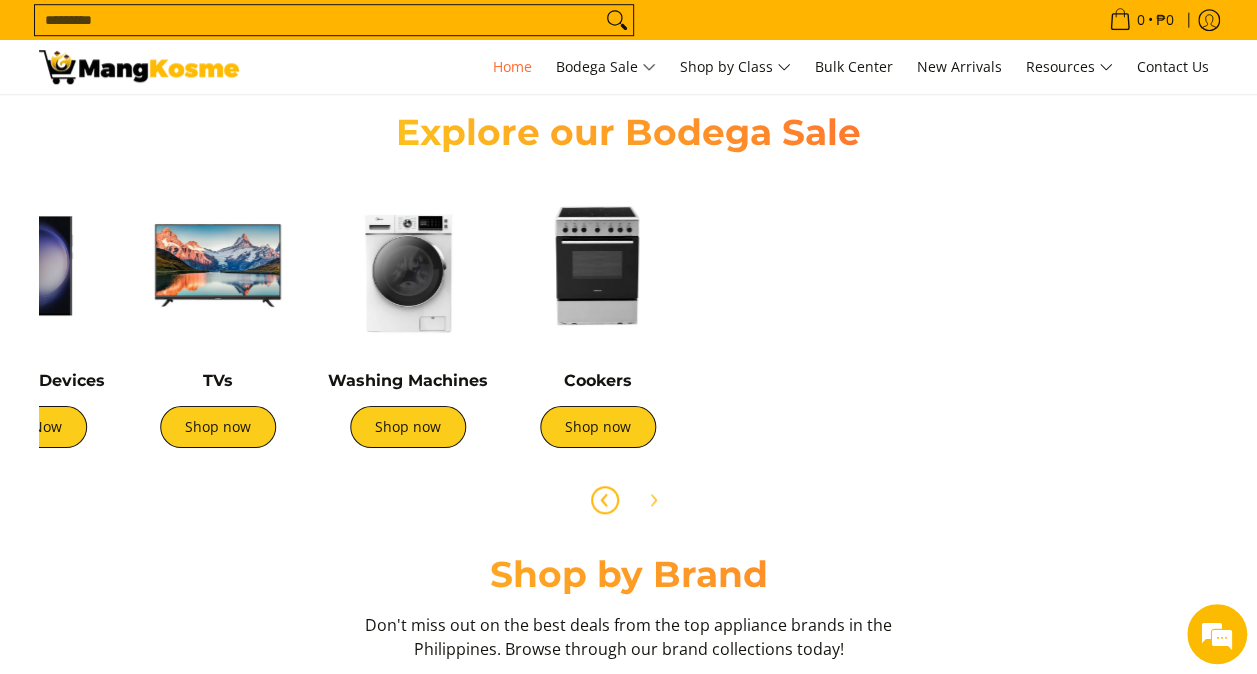 click 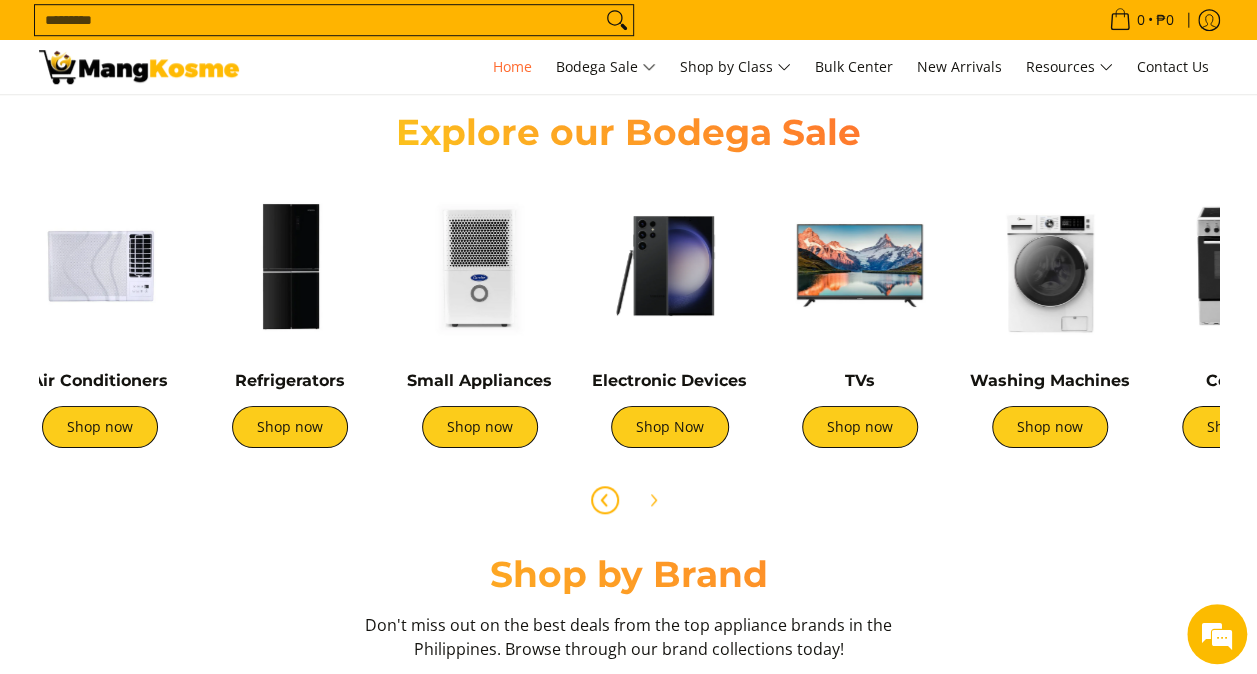 scroll, scrollTop: 0, scrollLeft: 0, axis: both 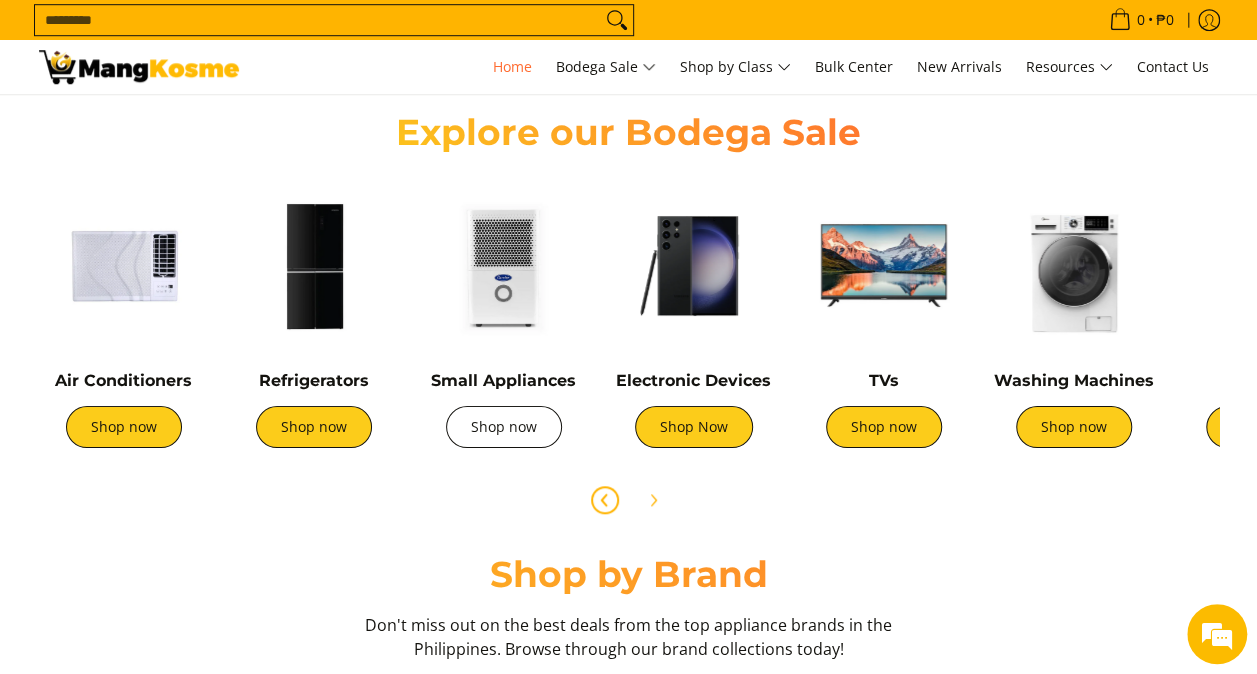 click on "Shop now" at bounding box center [504, 427] 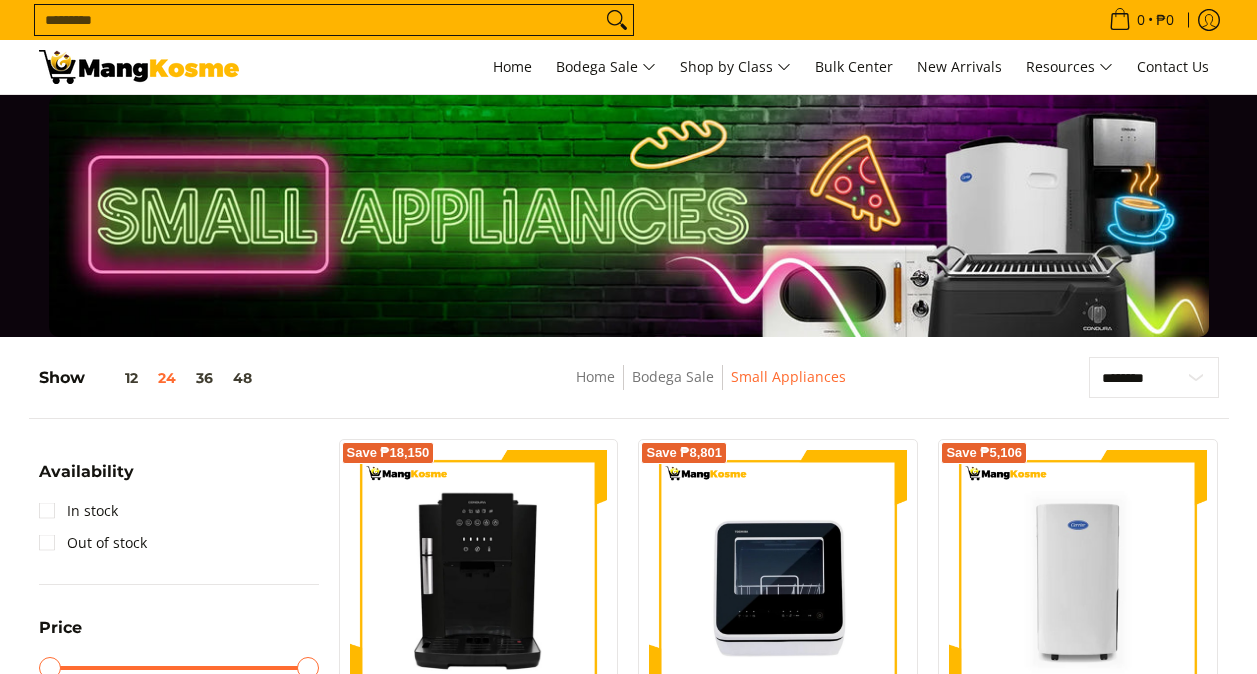 scroll, scrollTop: 200, scrollLeft: 0, axis: vertical 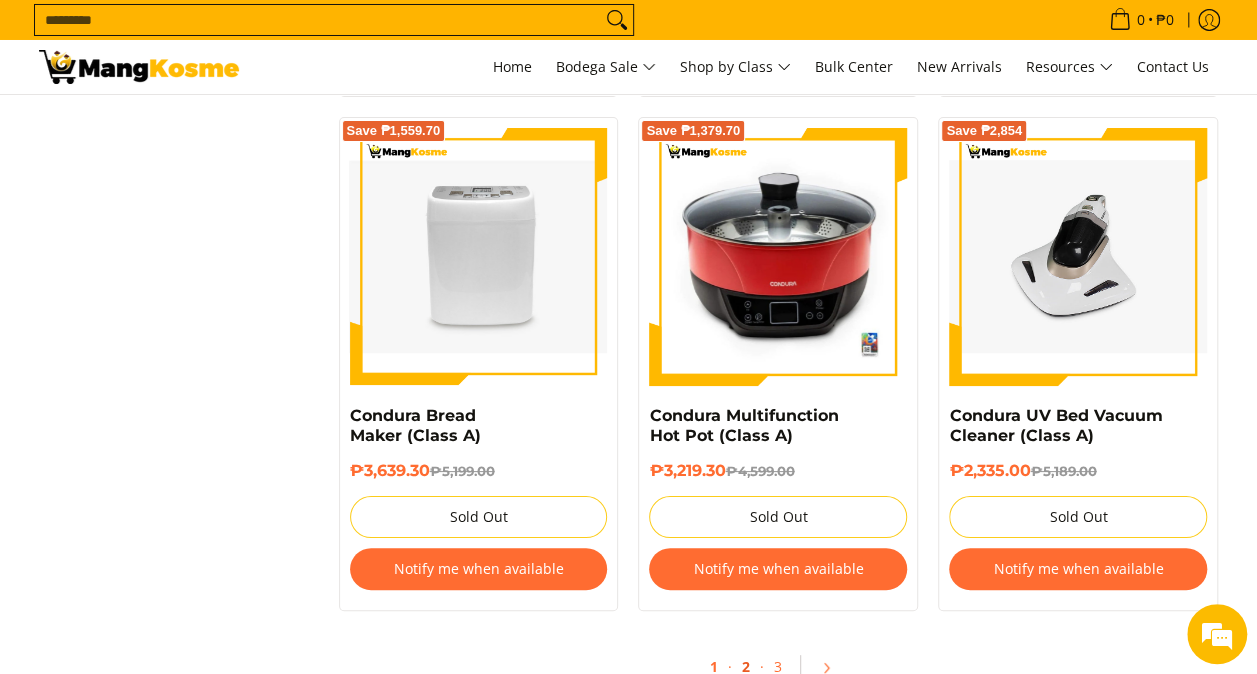 click on "2" at bounding box center (746, 667) 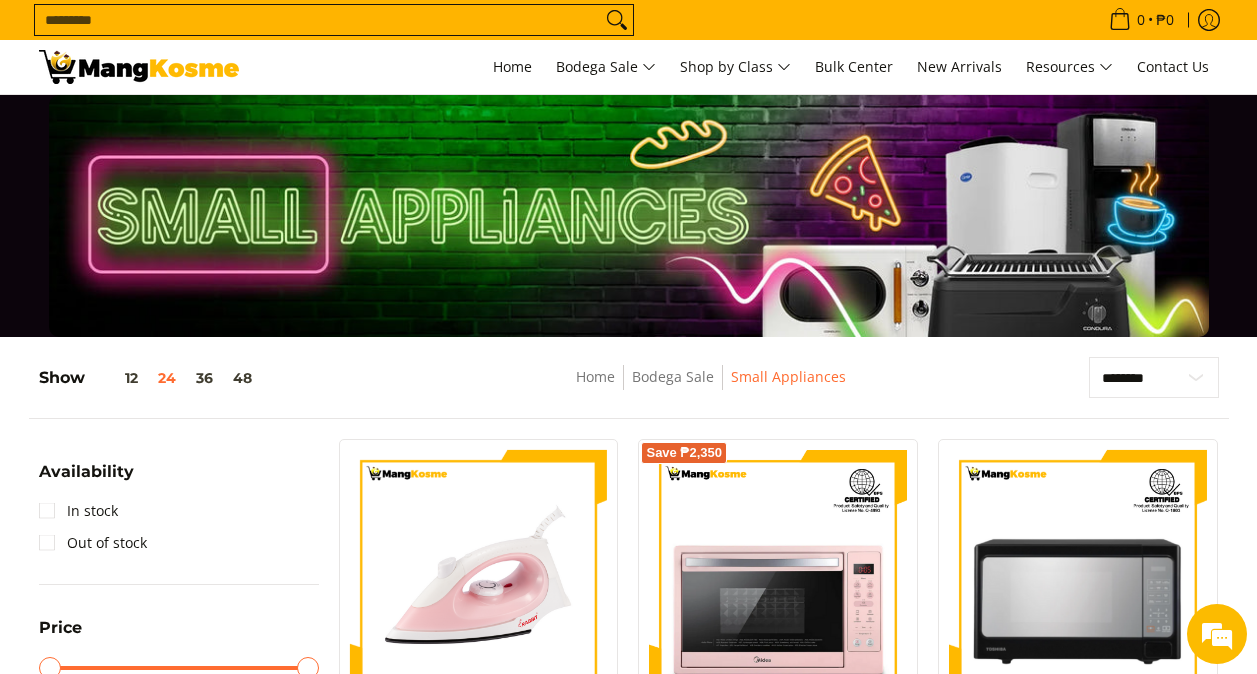 scroll, scrollTop: 700, scrollLeft: 0, axis: vertical 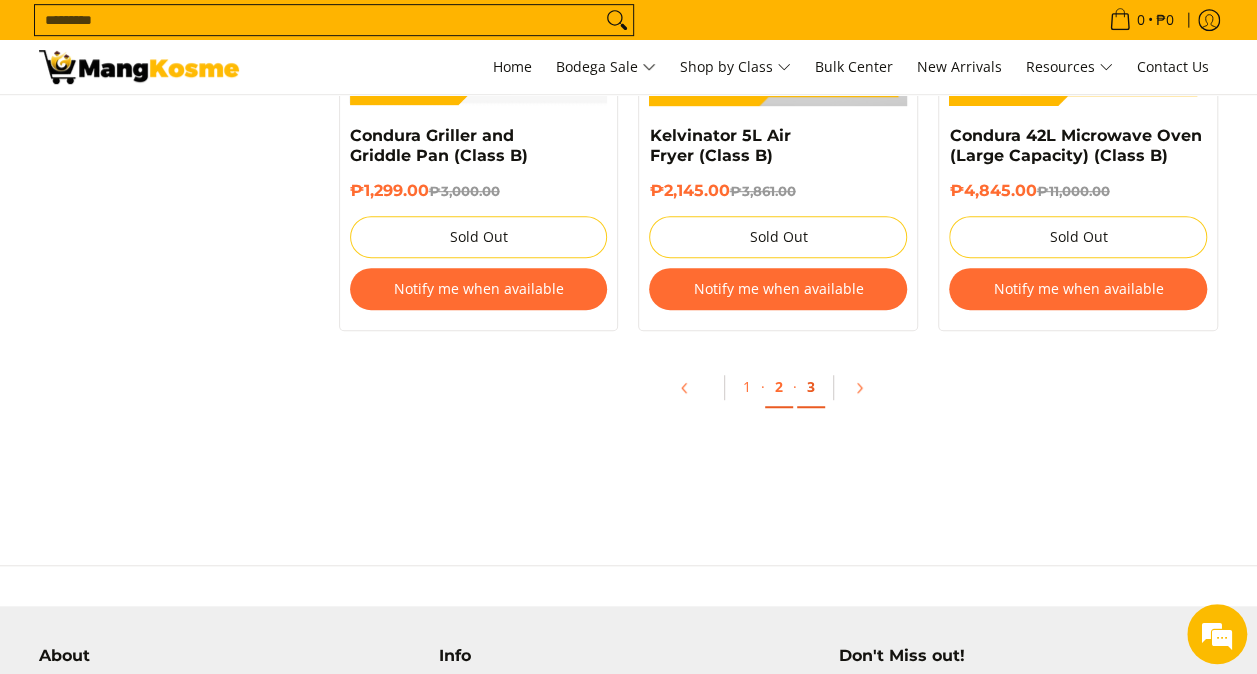 click on "3" at bounding box center (811, 387) 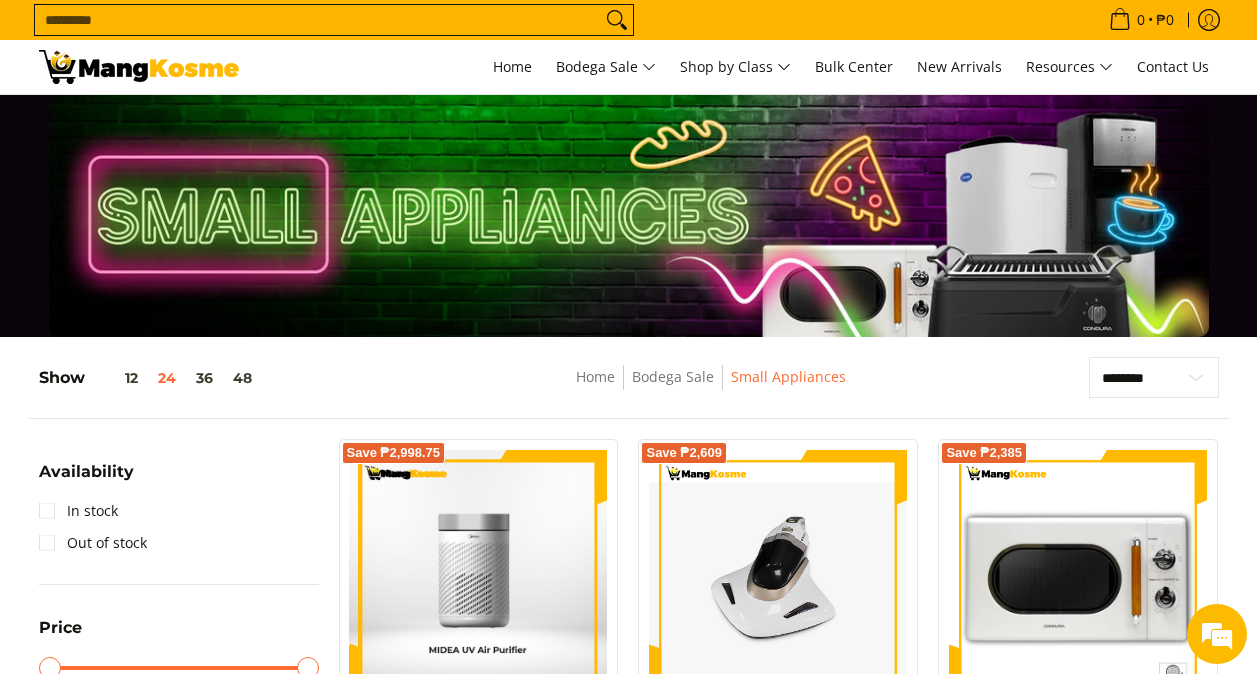 scroll, scrollTop: 300, scrollLeft: 0, axis: vertical 